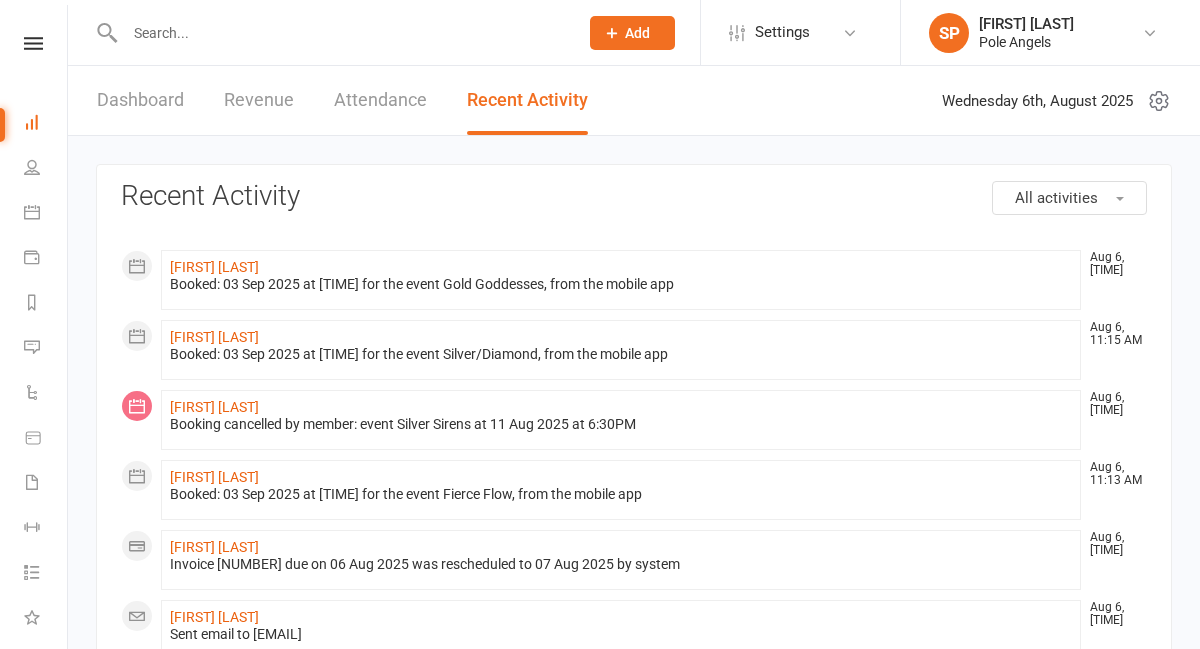 scroll, scrollTop: 0, scrollLeft: 0, axis: both 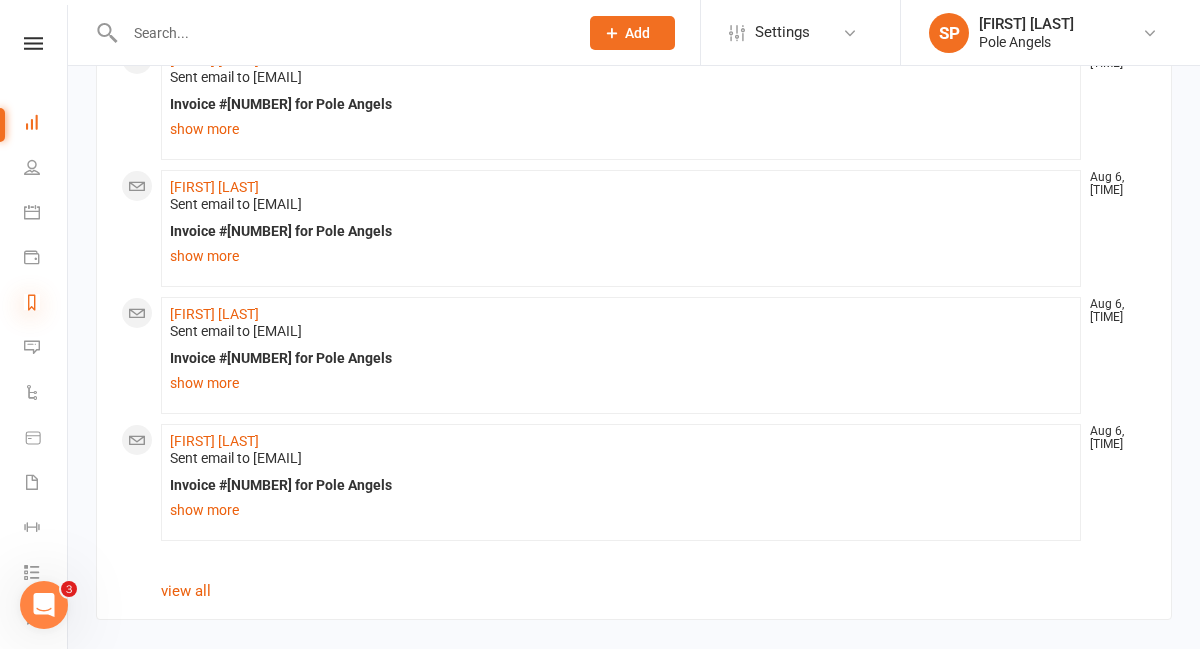 click at bounding box center (32, 302) 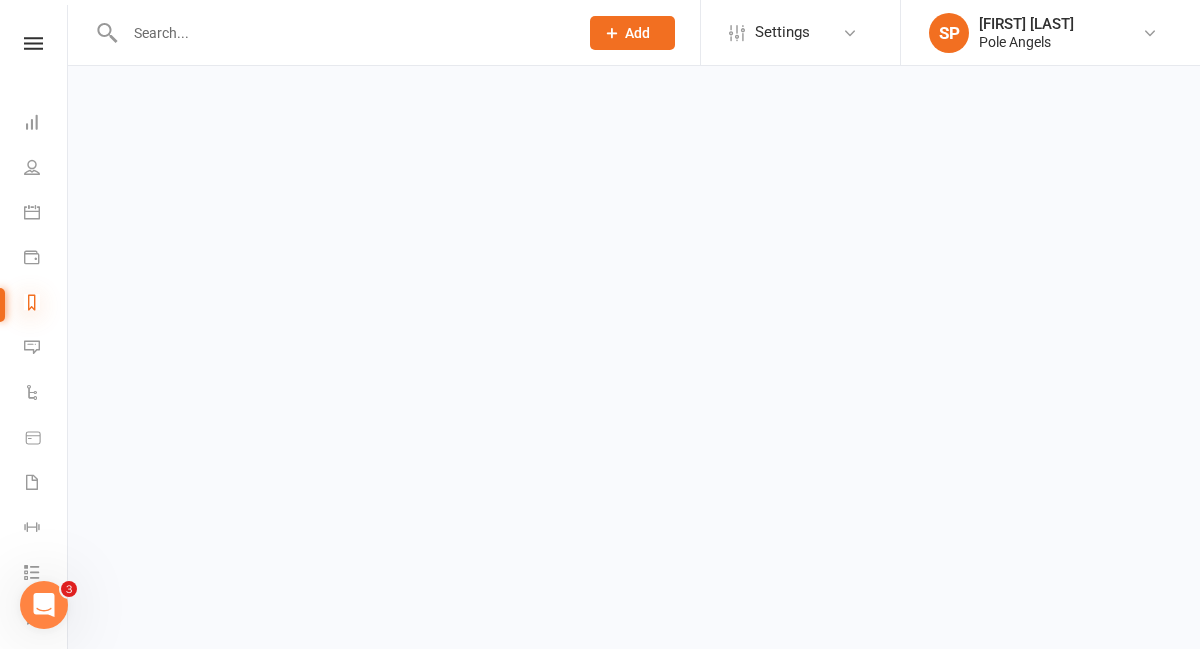 scroll, scrollTop: 0, scrollLeft: 0, axis: both 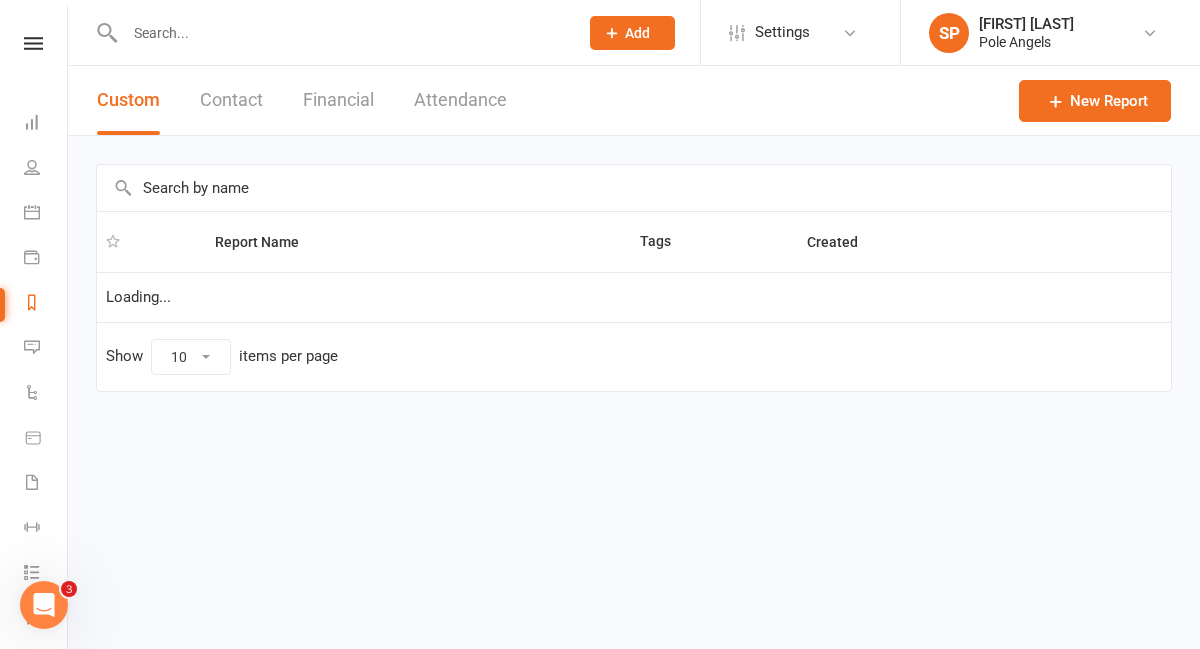 click on "Financial" at bounding box center (338, 100) 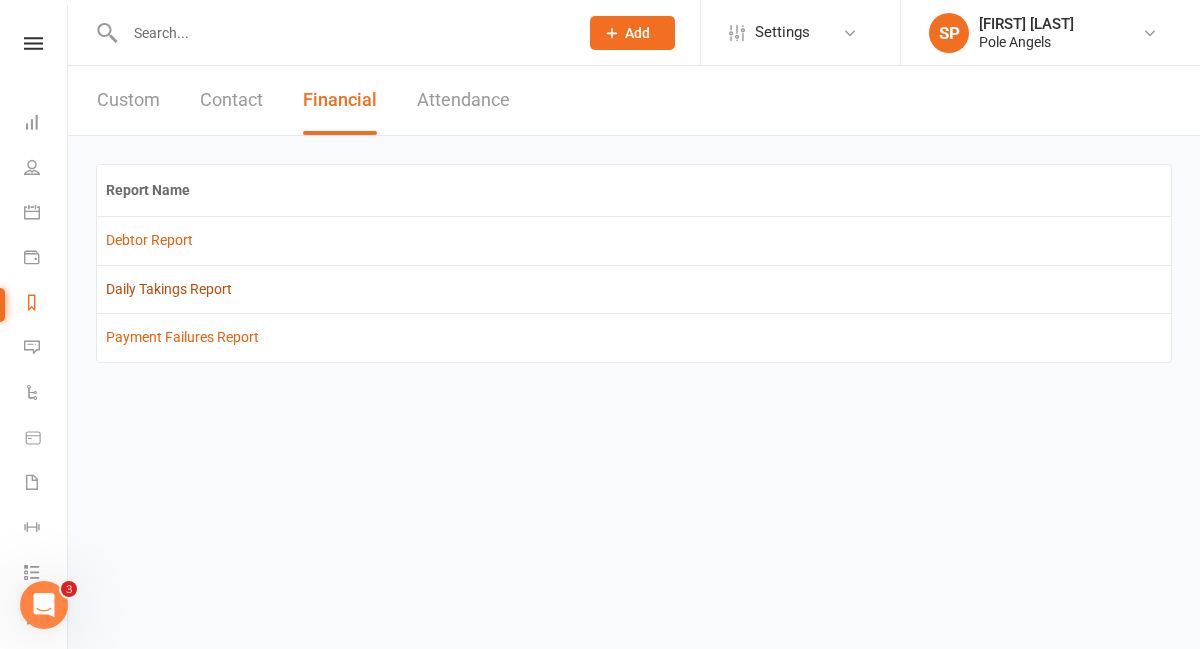 click on "Daily Takings Report" at bounding box center [169, 289] 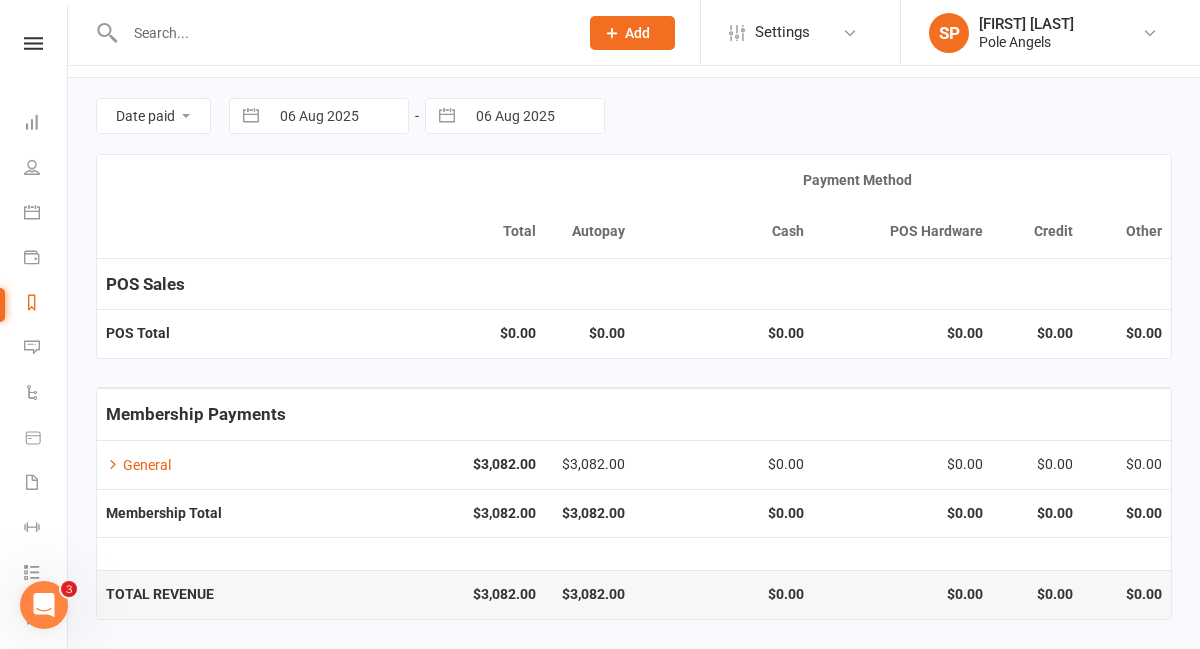 scroll, scrollTop: 0, scrollLeft: 0, axis: both 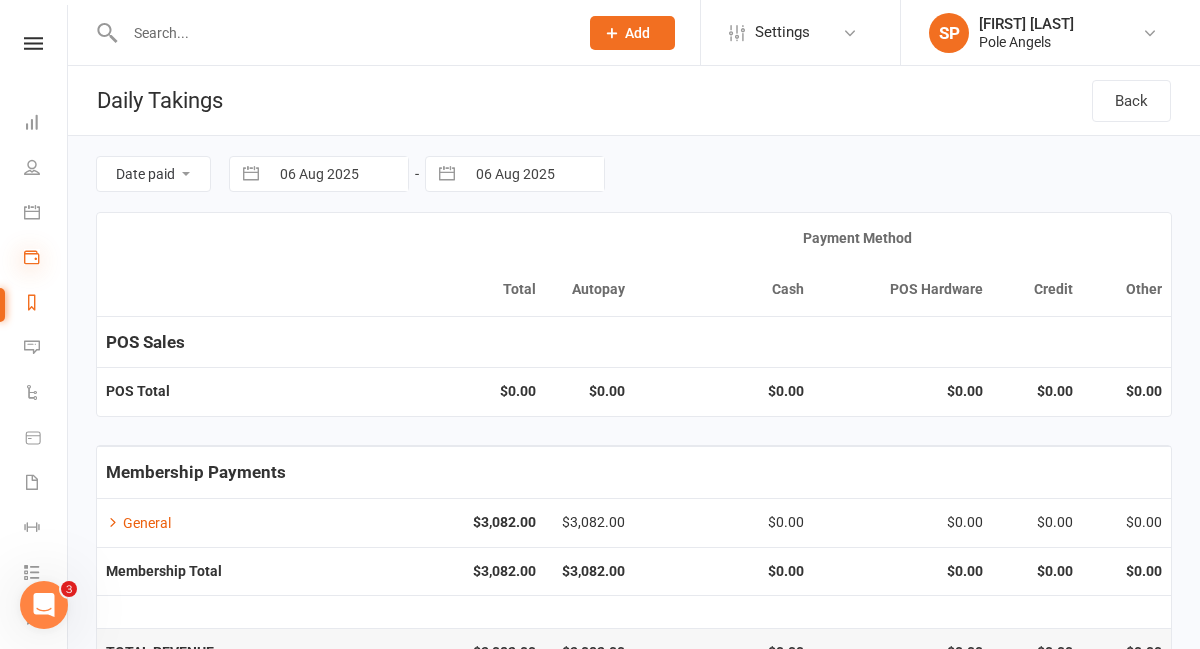 click at bounding box center (32, 257) 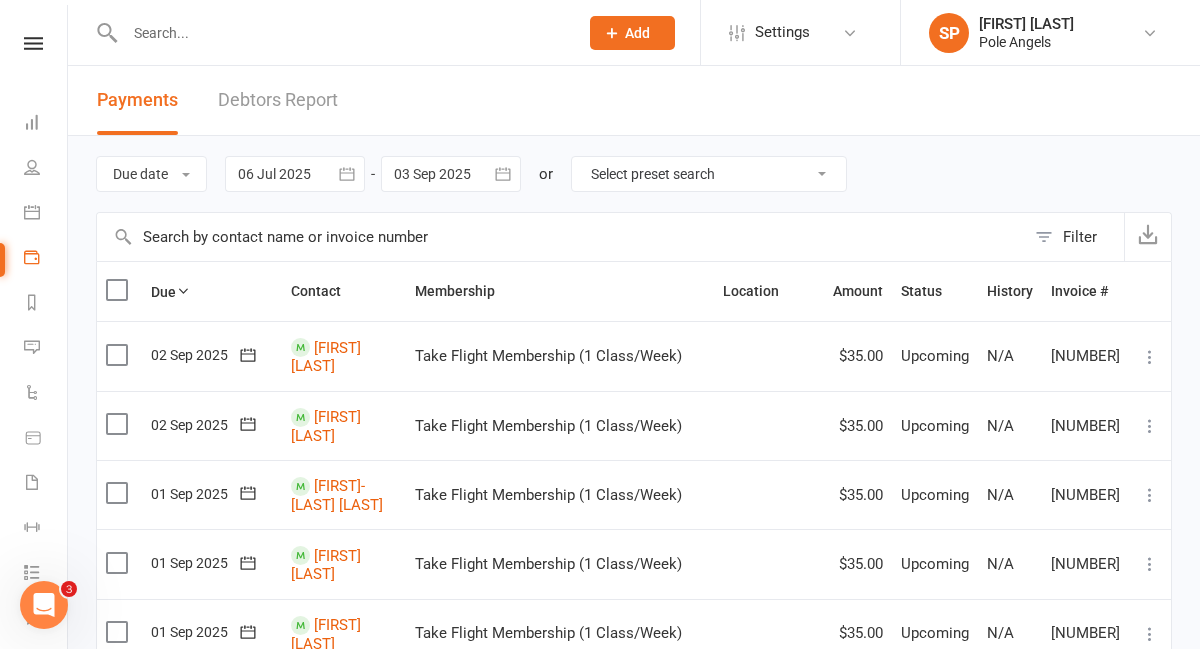 click 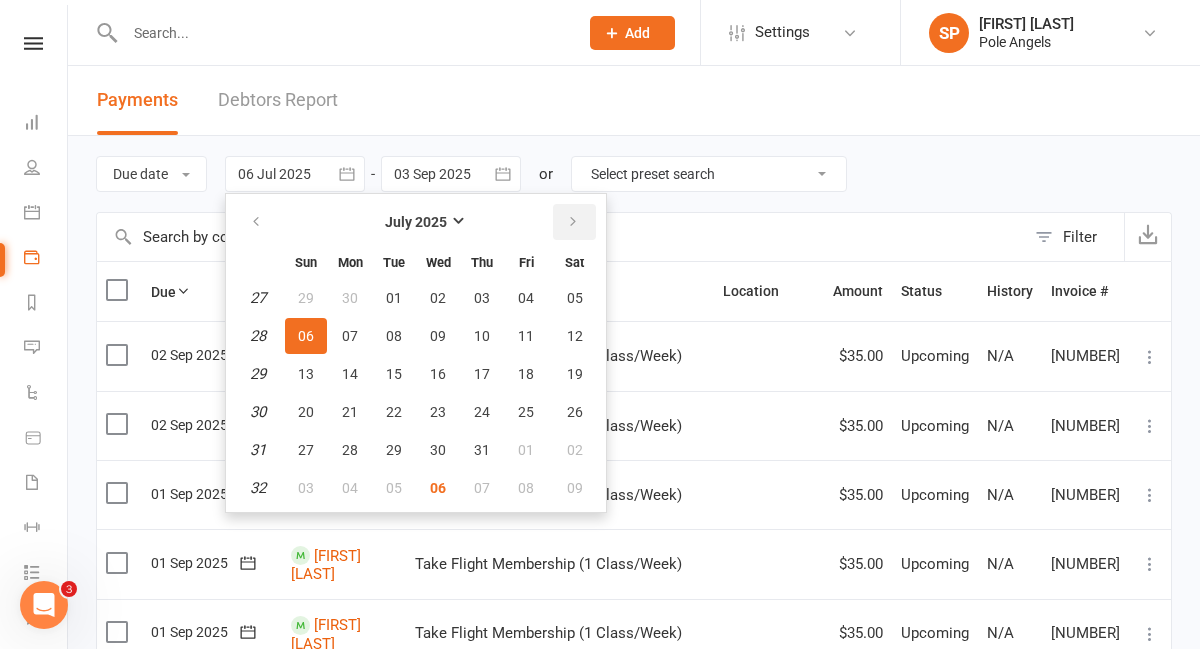 click at bounding box center [573, 222] 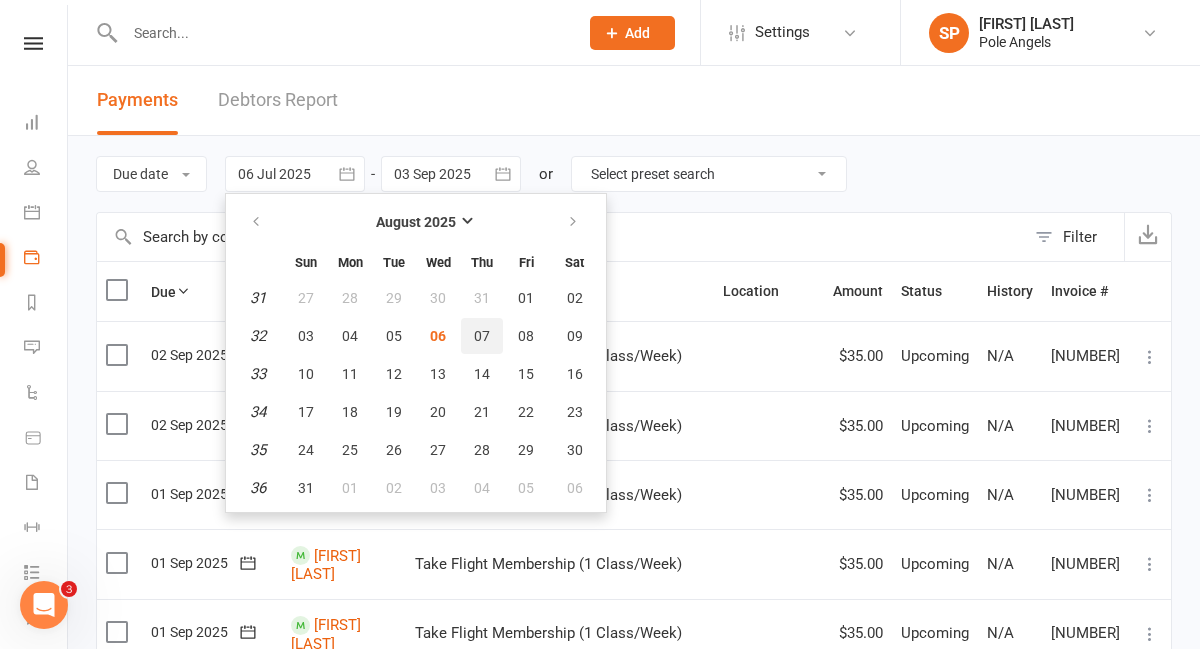 click on "07" at bounding box center [482, 336] 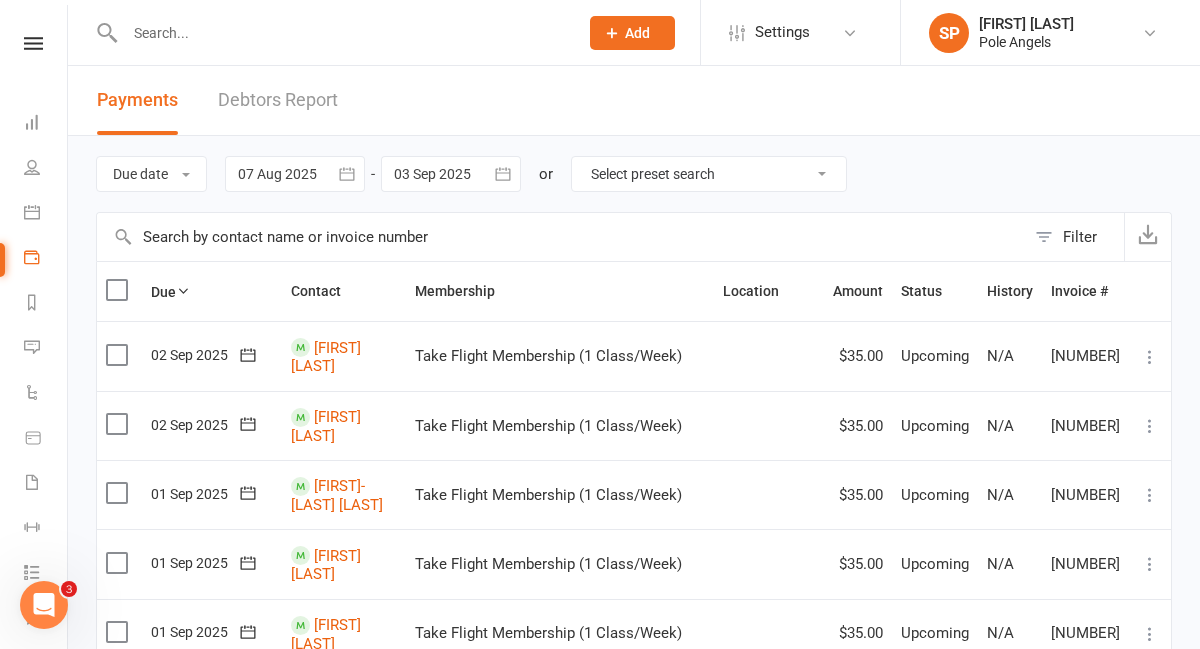 click 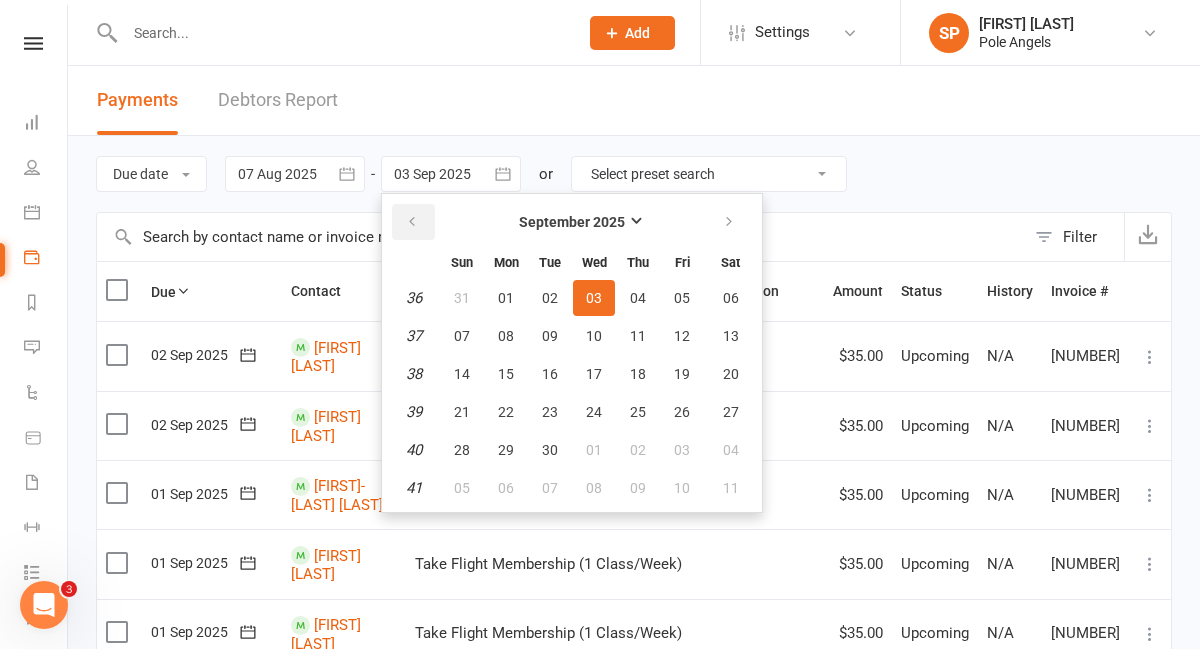 click at bounding box center [412, 222] 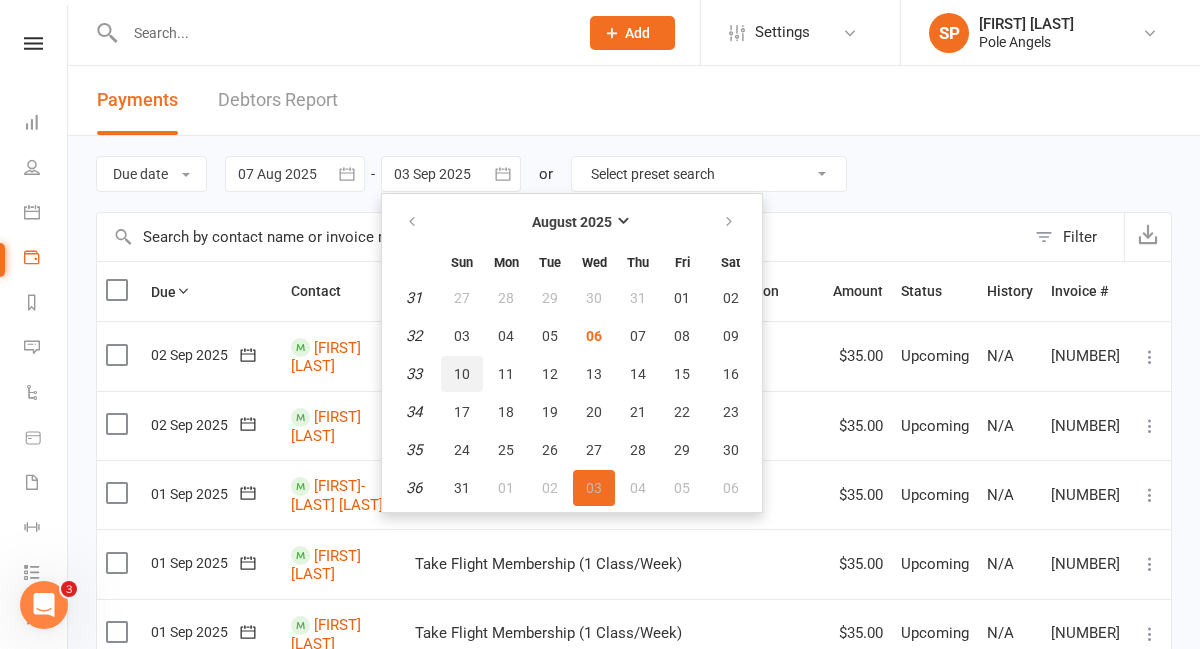 click on "10" at bounding box center [462, 374] 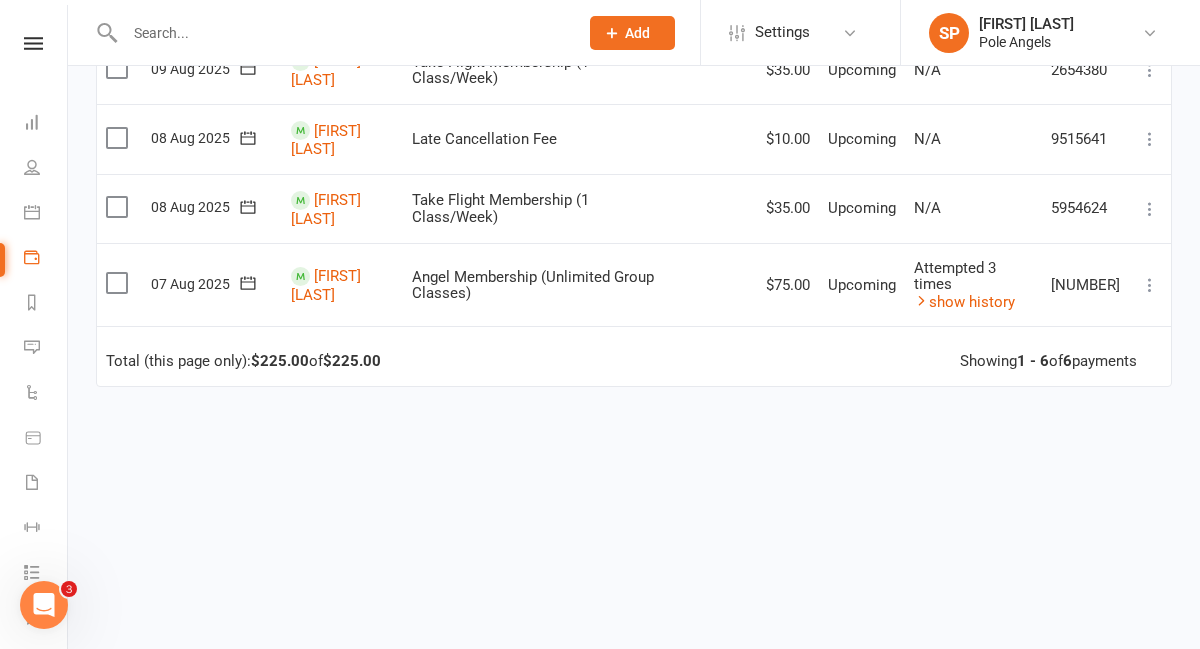 scroll, scrollTop: 443, scrollLeft: 0, axis: vertical 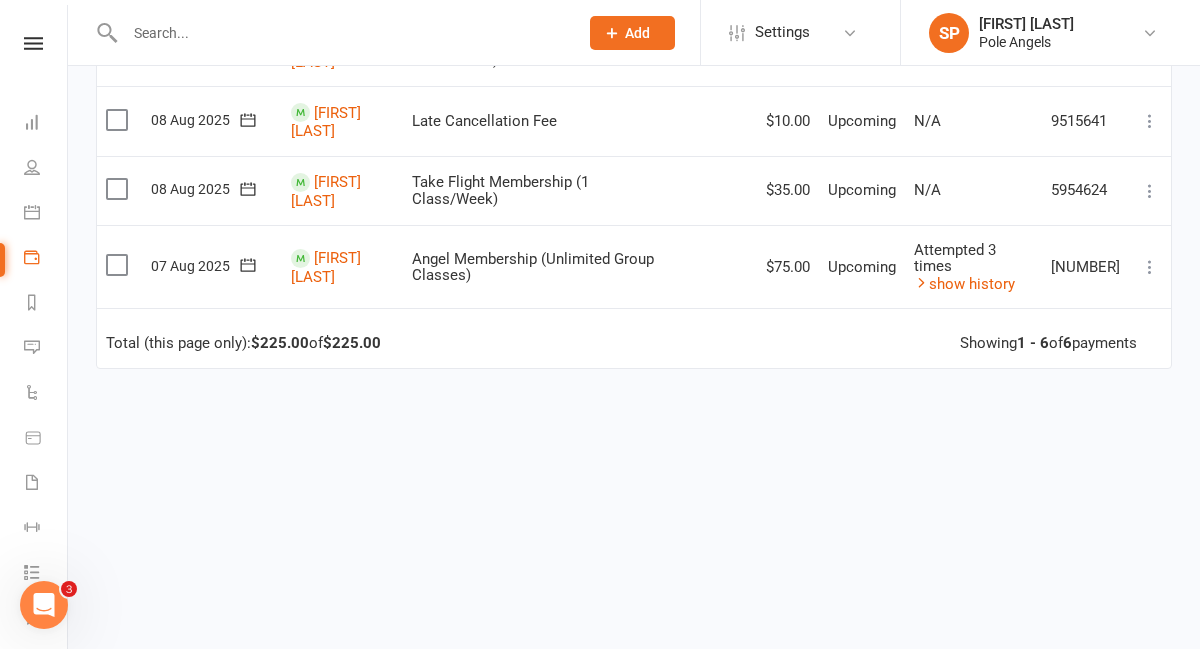 click at bounding box center [1150, 267] 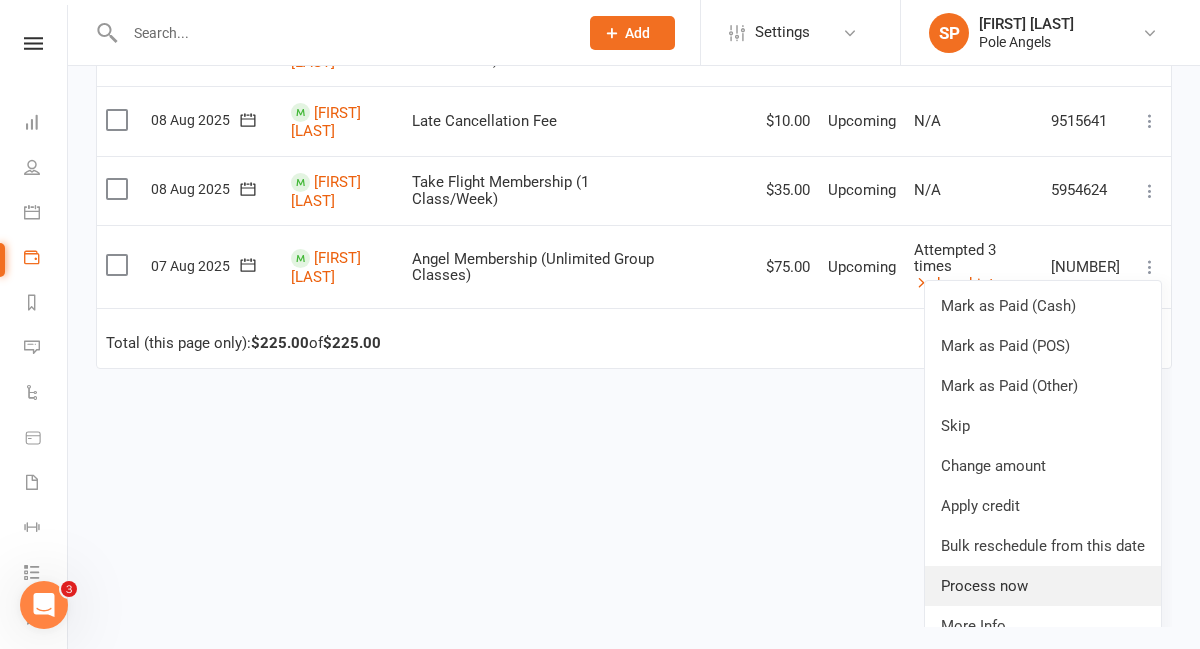 click on "Process now" at bounding box center (1043, 586) 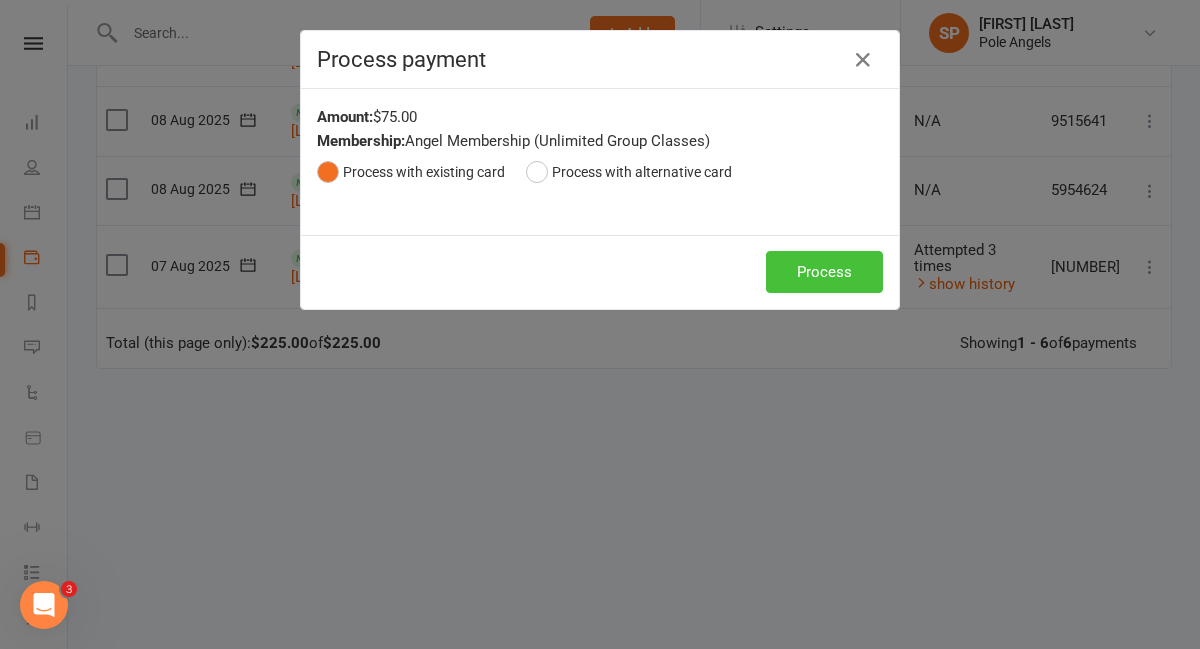 click on "Process" at bounding box center (824, 272) 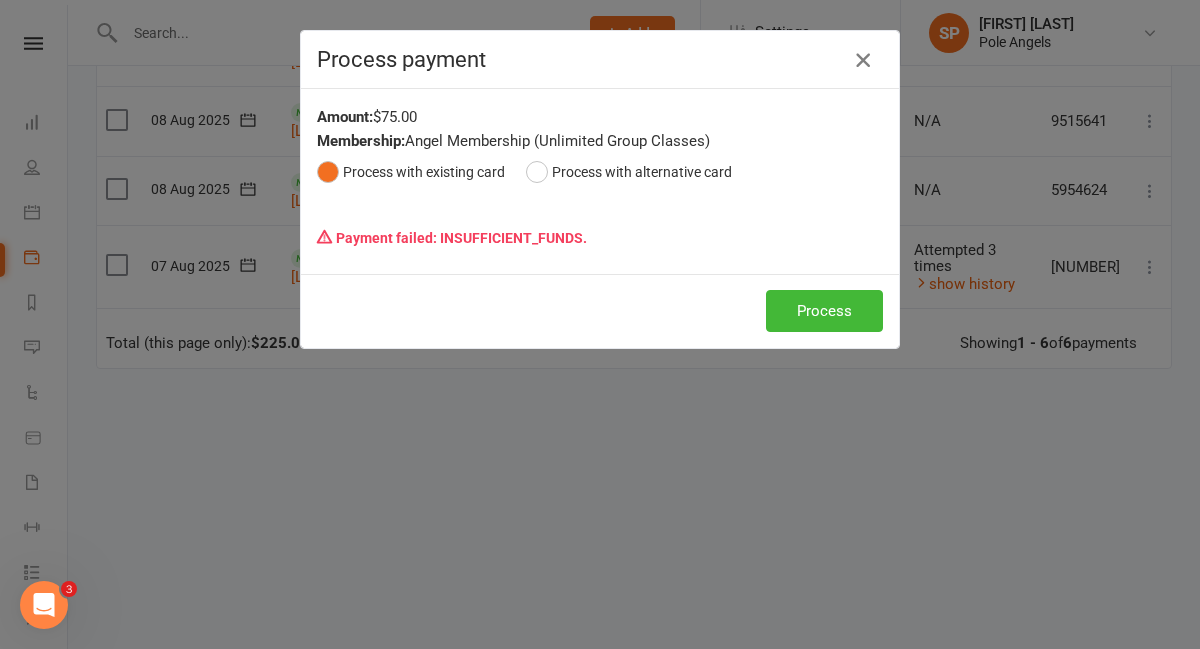 click at bounding box center [863, 60] 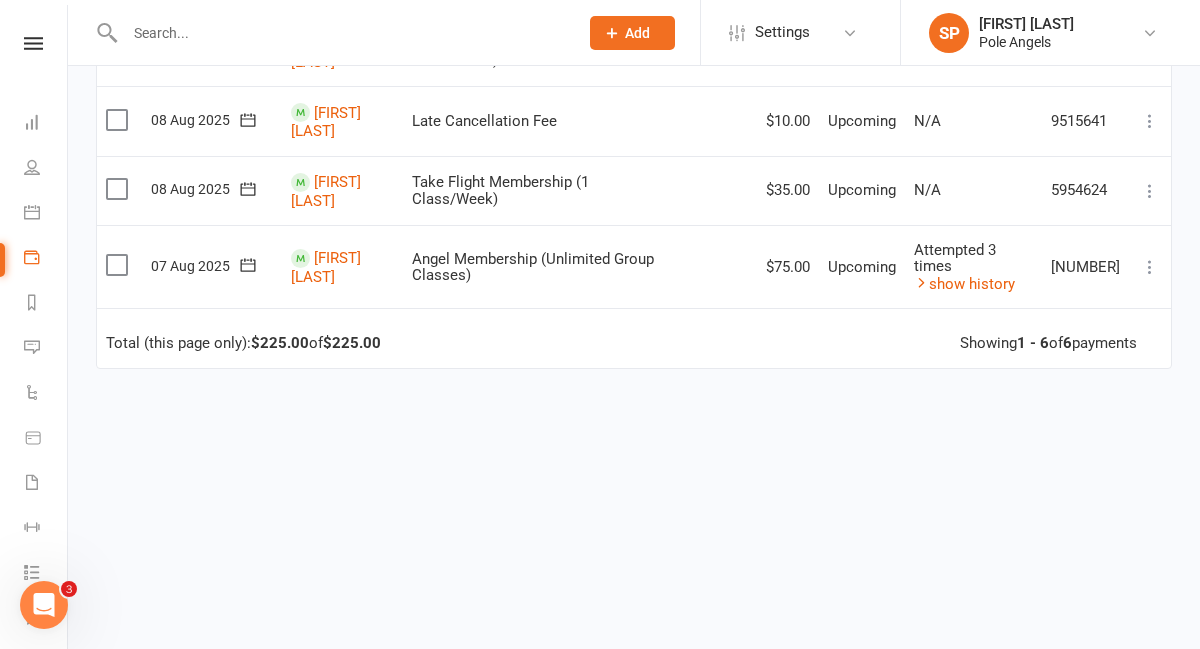click at bounding box center [1150, 191] 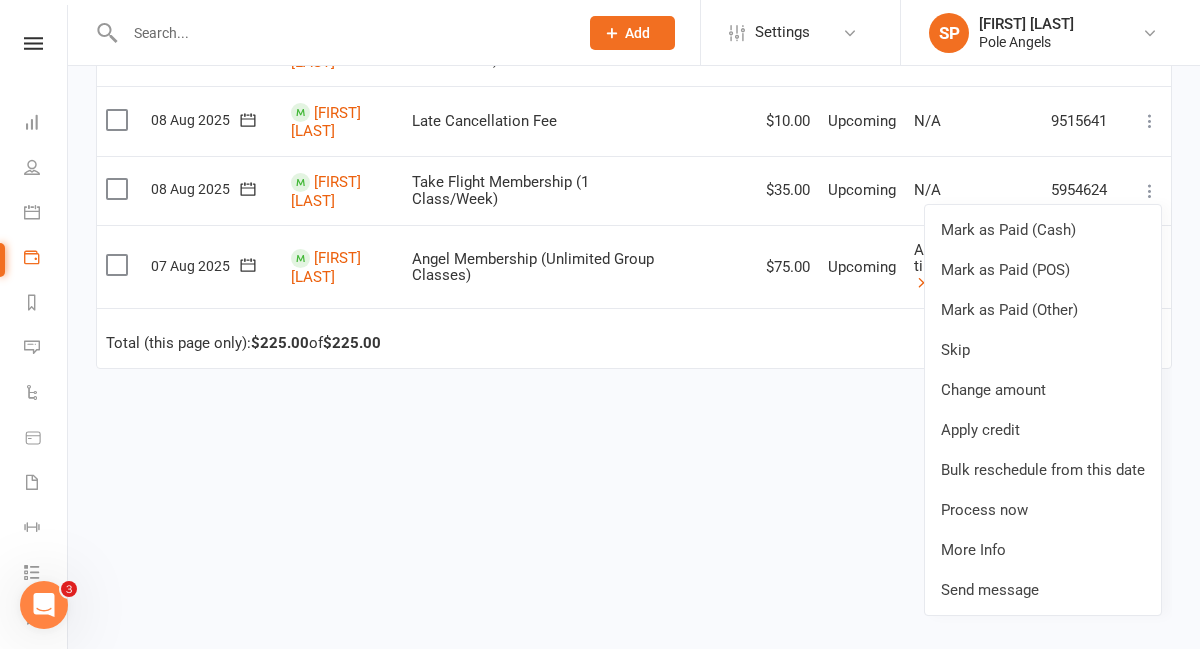 click at bounding box center (1150, 191) 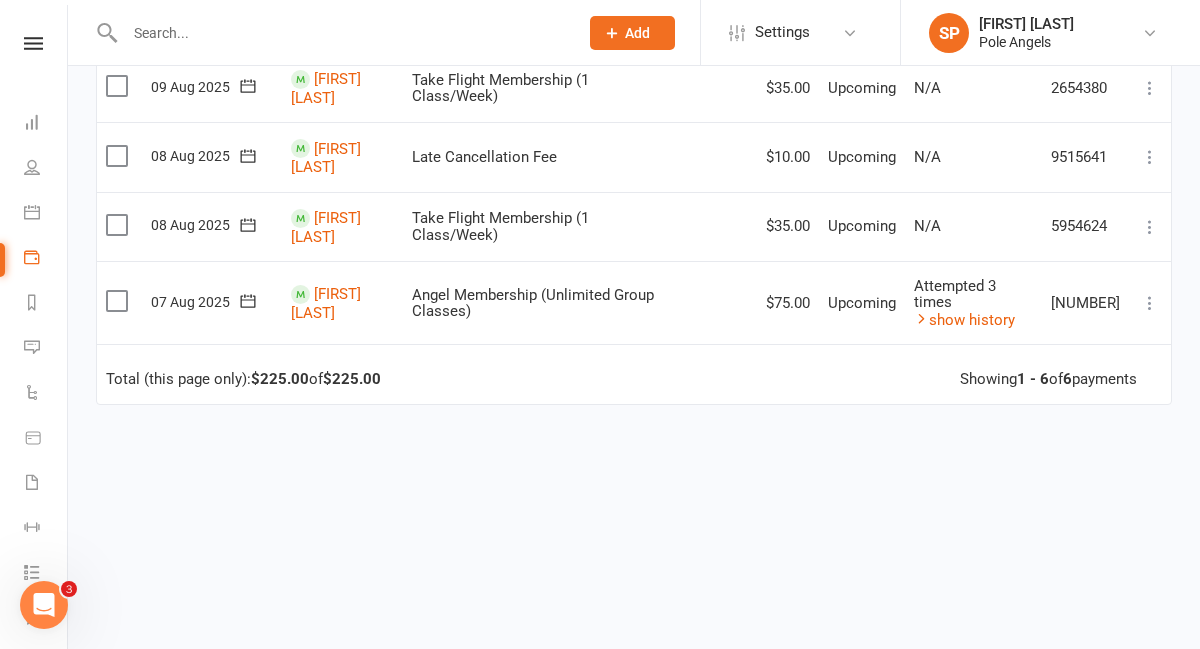 scroll, scrollTop: 375, scrollLeft: 0, axis: vertical 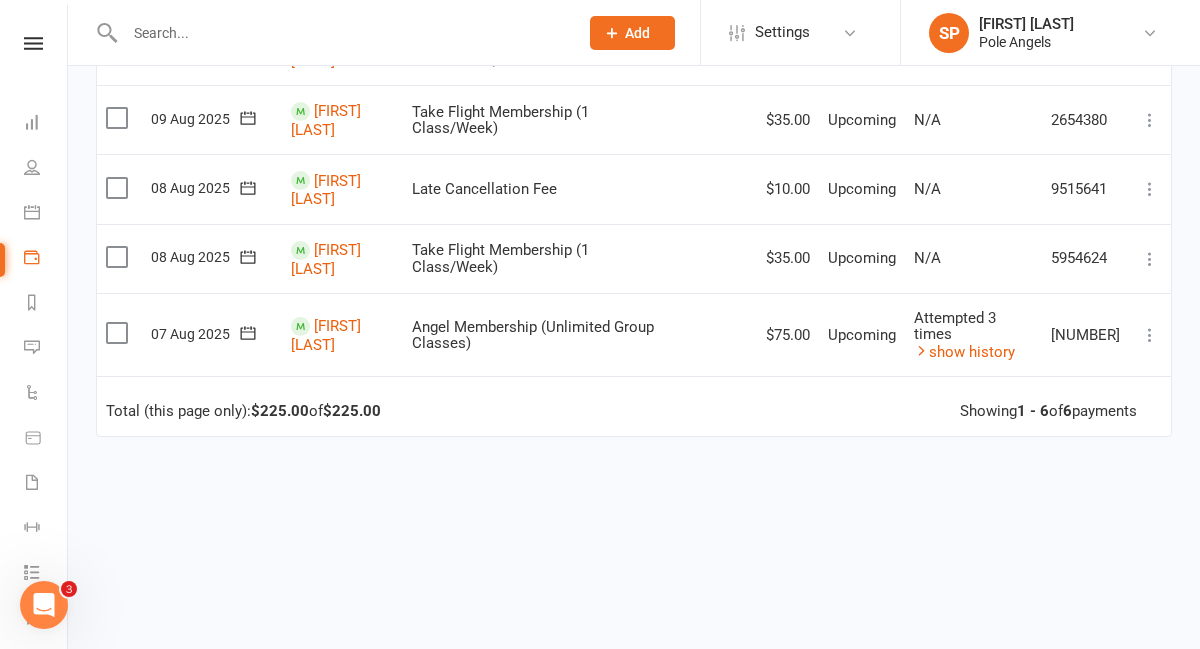 click at bounding box center [1150, 189] 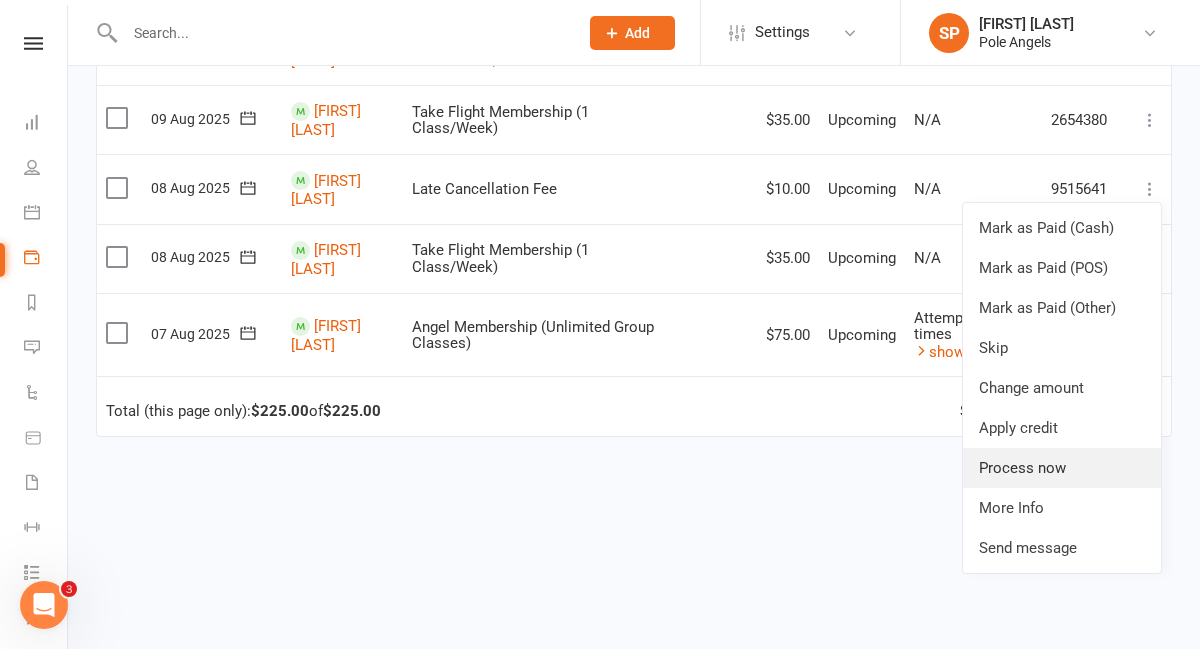 click on "Process now" at bounding box center (1062, 468) 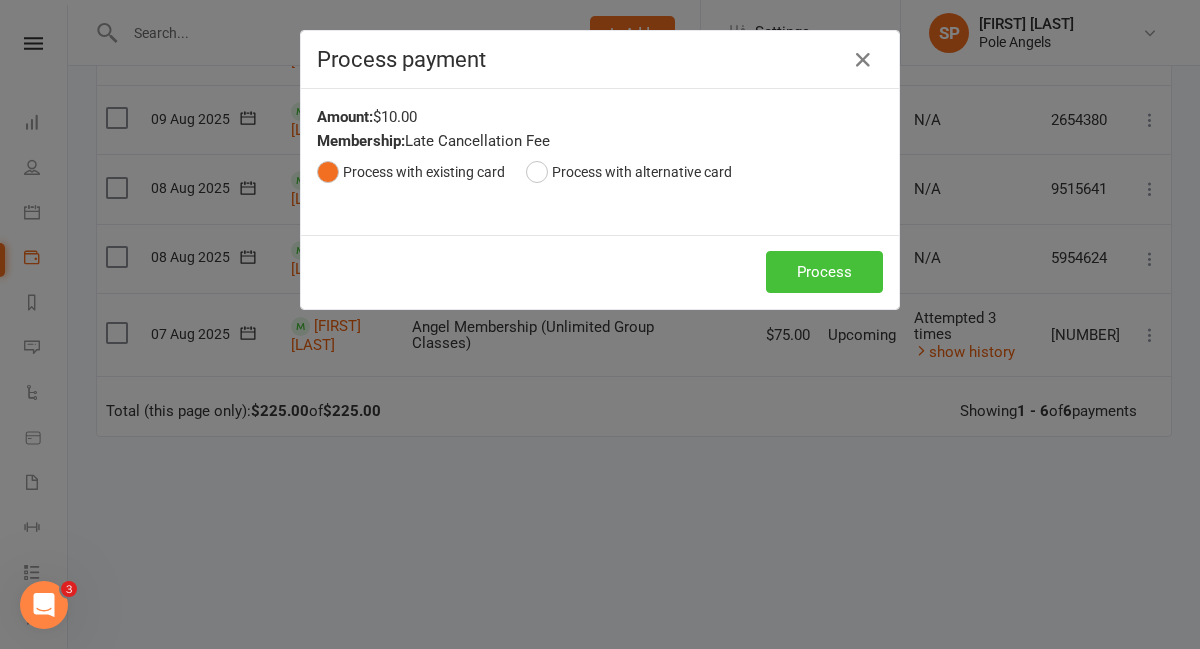 click on "Process" at bounding box center (824, 272) 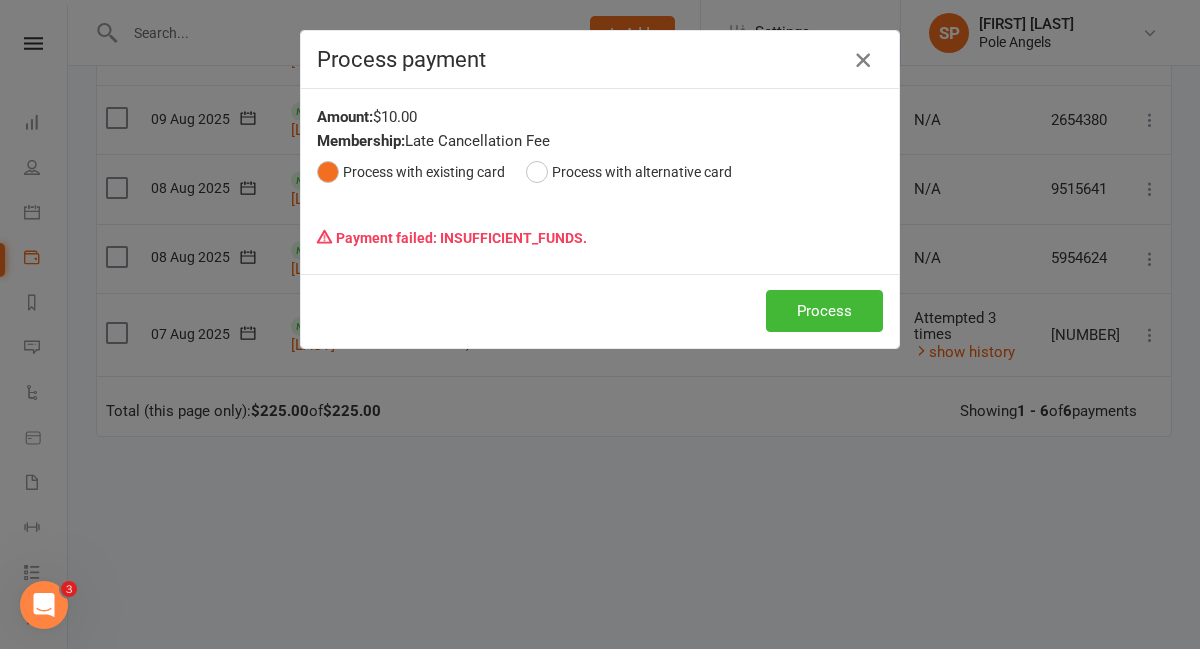 click at bounding box center [863, 60] 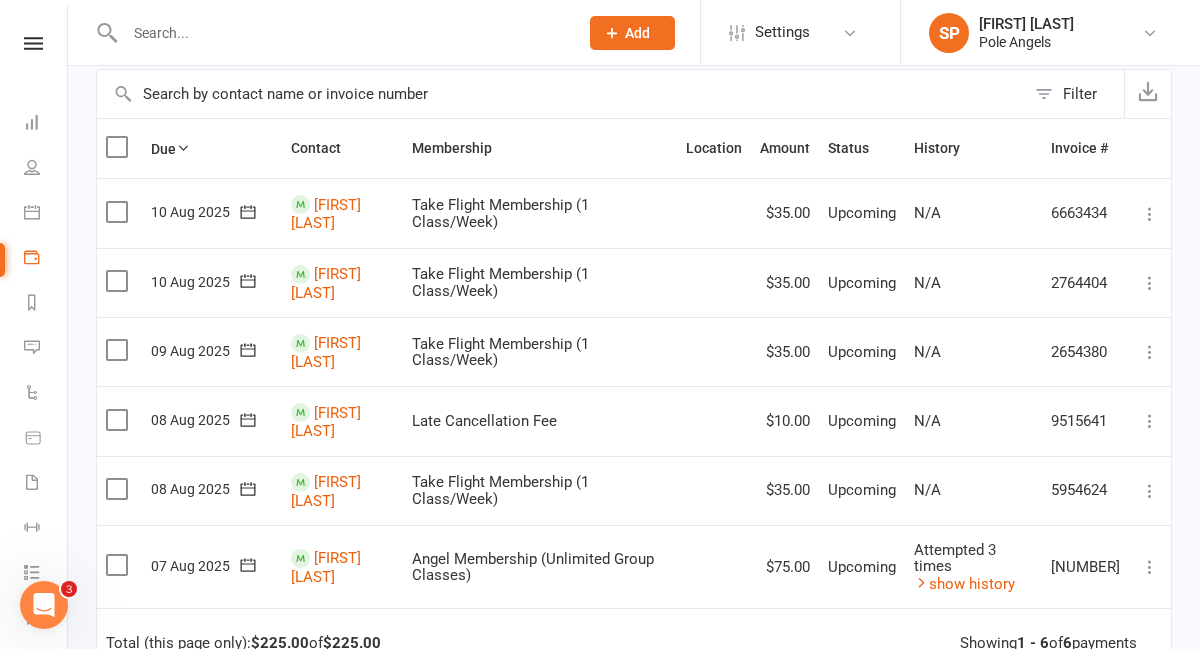 scroll, scrollTop: 141, scrollLeft: 0, axis: vertical 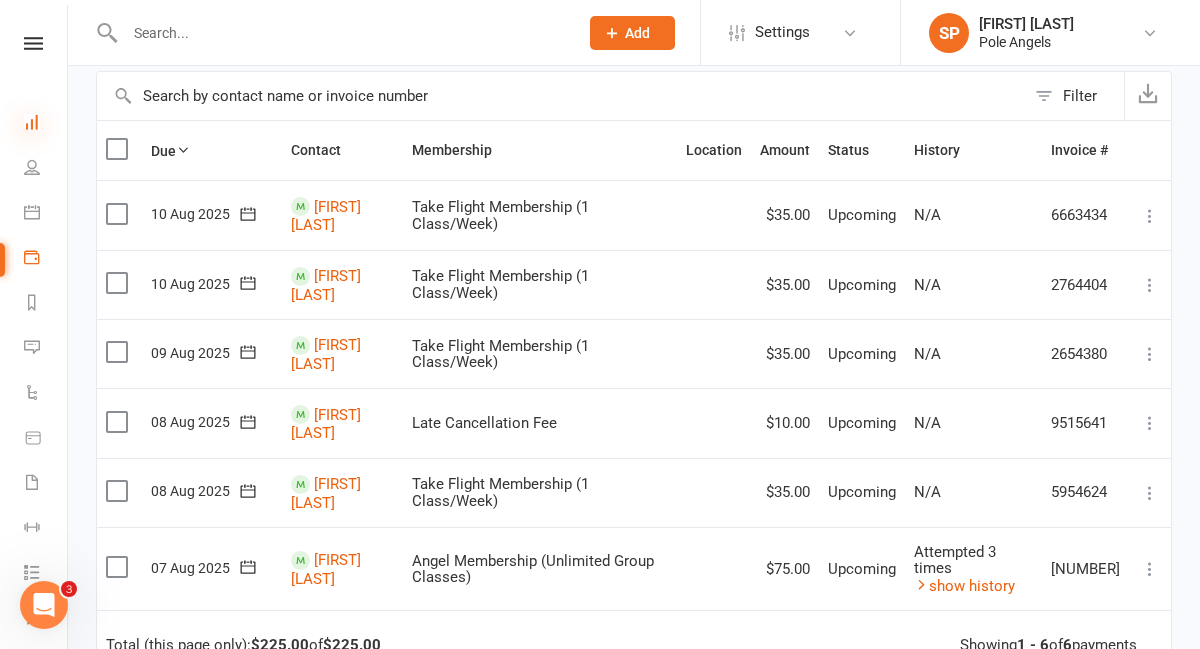 click at bounding box center [32, 122] 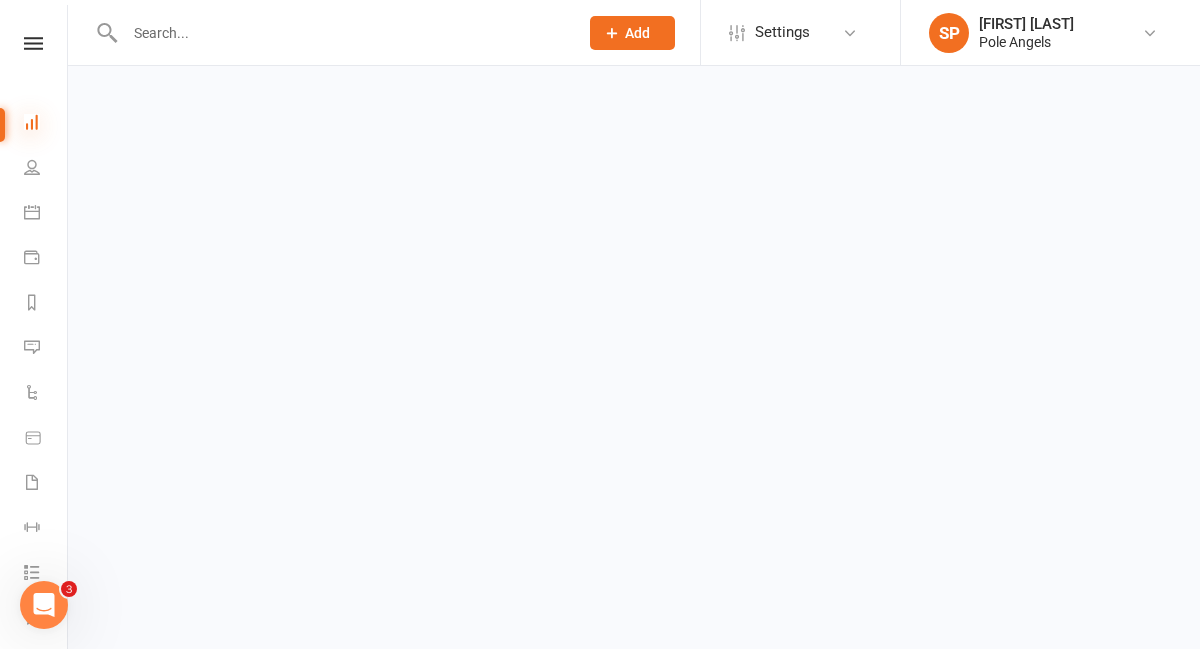 scroll, scrollTop: 0, scrollLeft: 0, axis: both 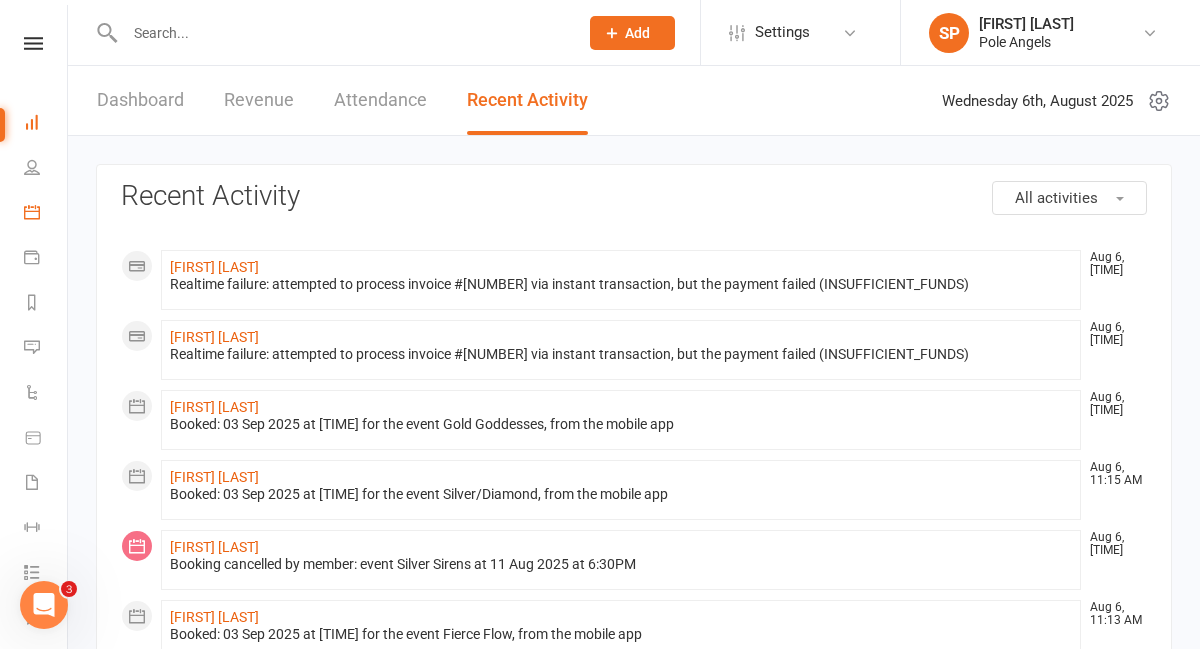 click on "Calendar" at bounding box center [46, 214] 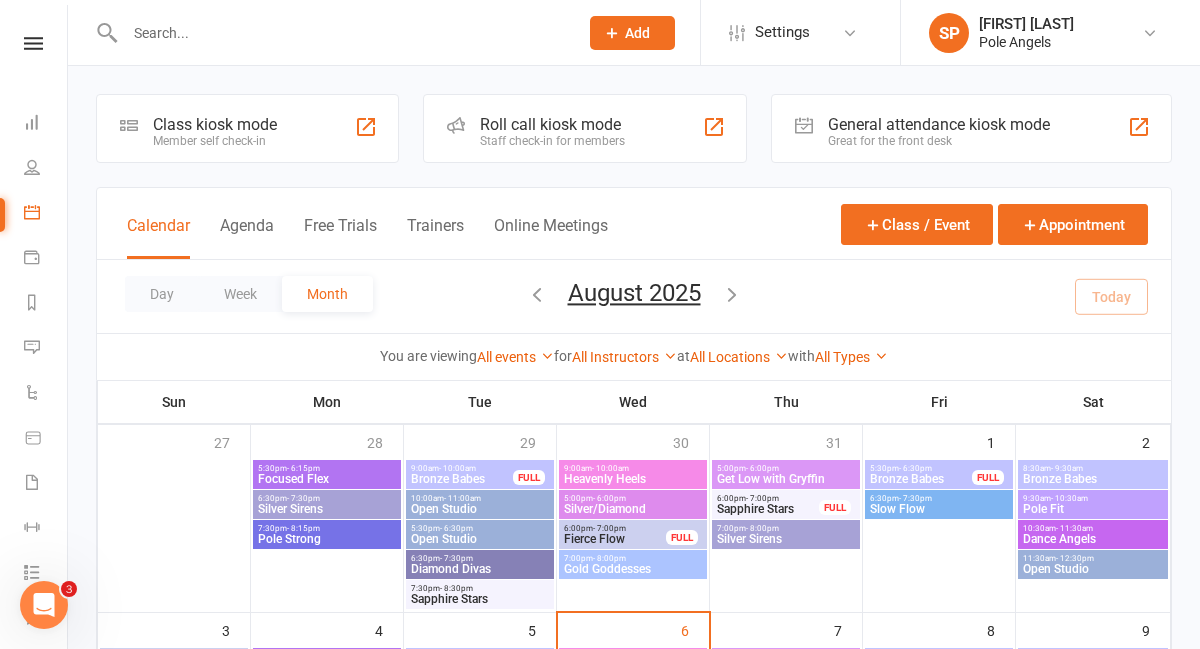 click at bounding box center [732, 294] 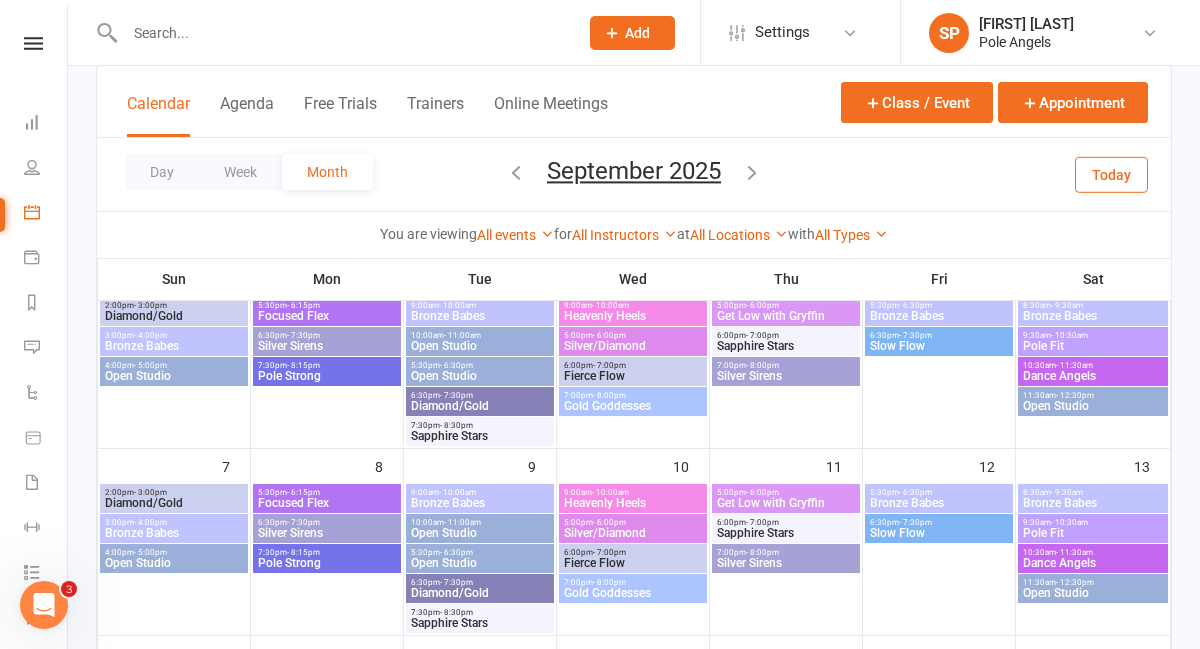 scroll, scrollTop: 177, scrollLeft: 0, axis: vertical 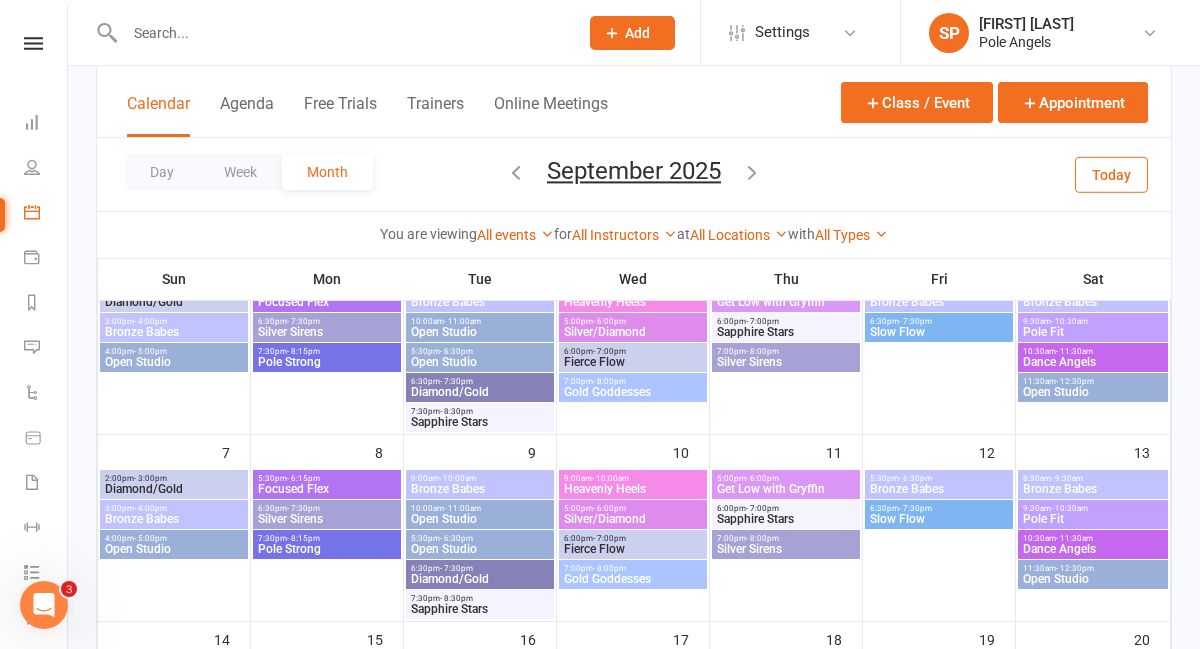 click on "Gold Goddesses" at bounding box center (633, 392) 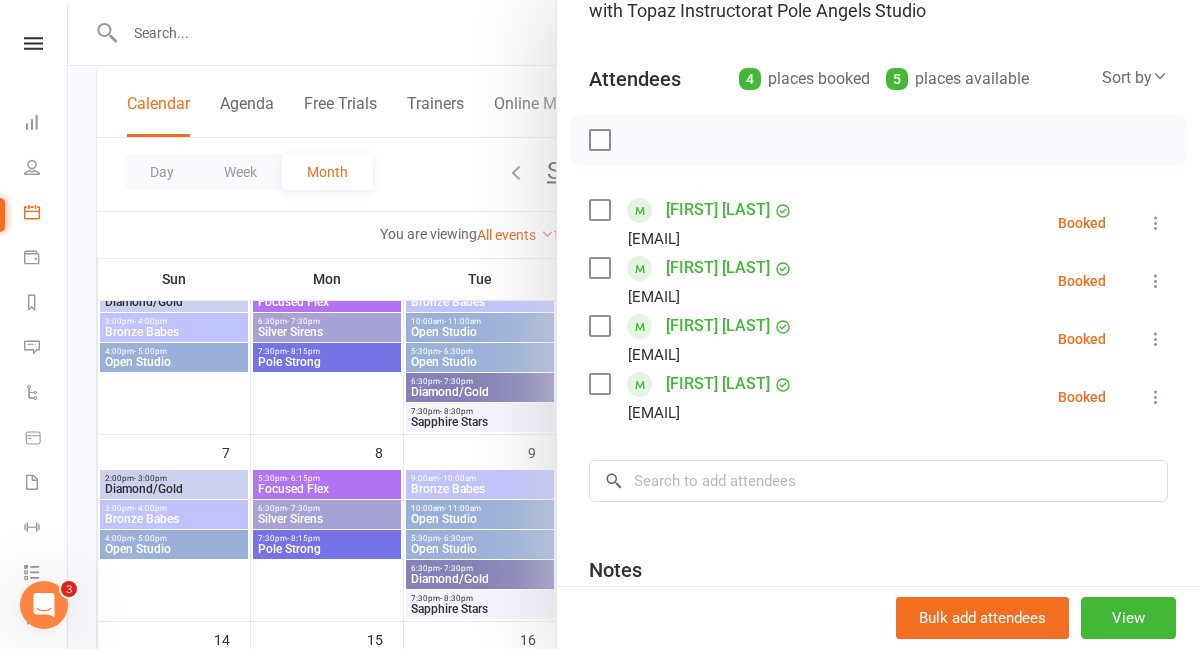 scroll, scrollTop: 179, scrollLeft: 0, axis: vertical 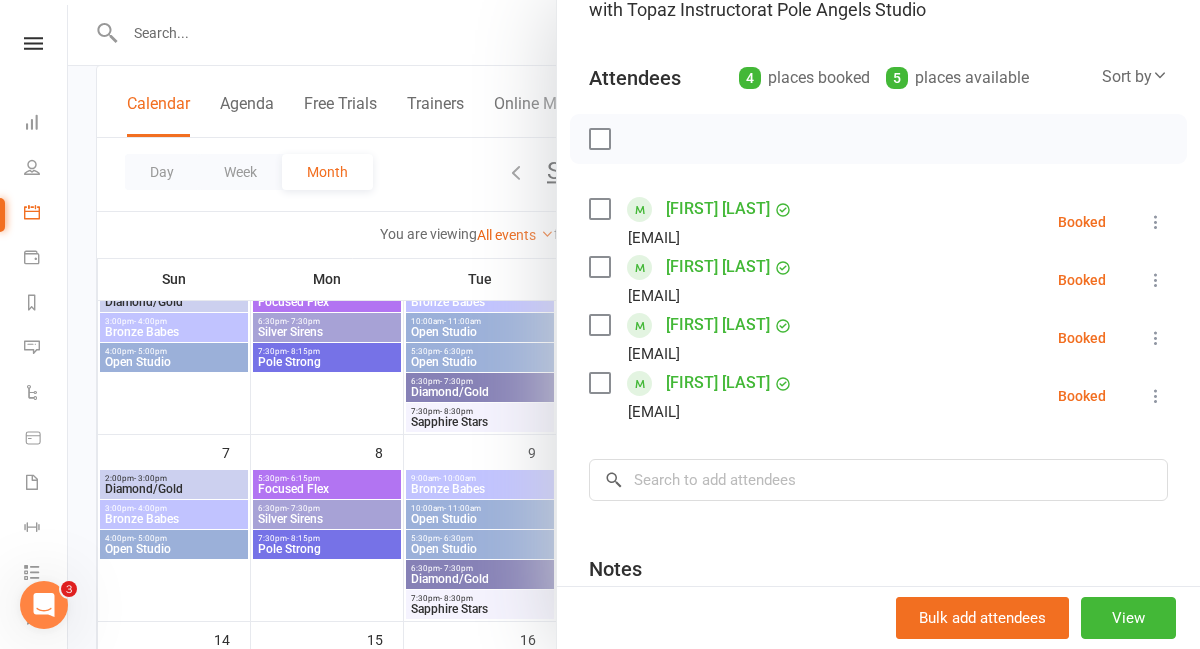 click at bounding box center (634, 324) 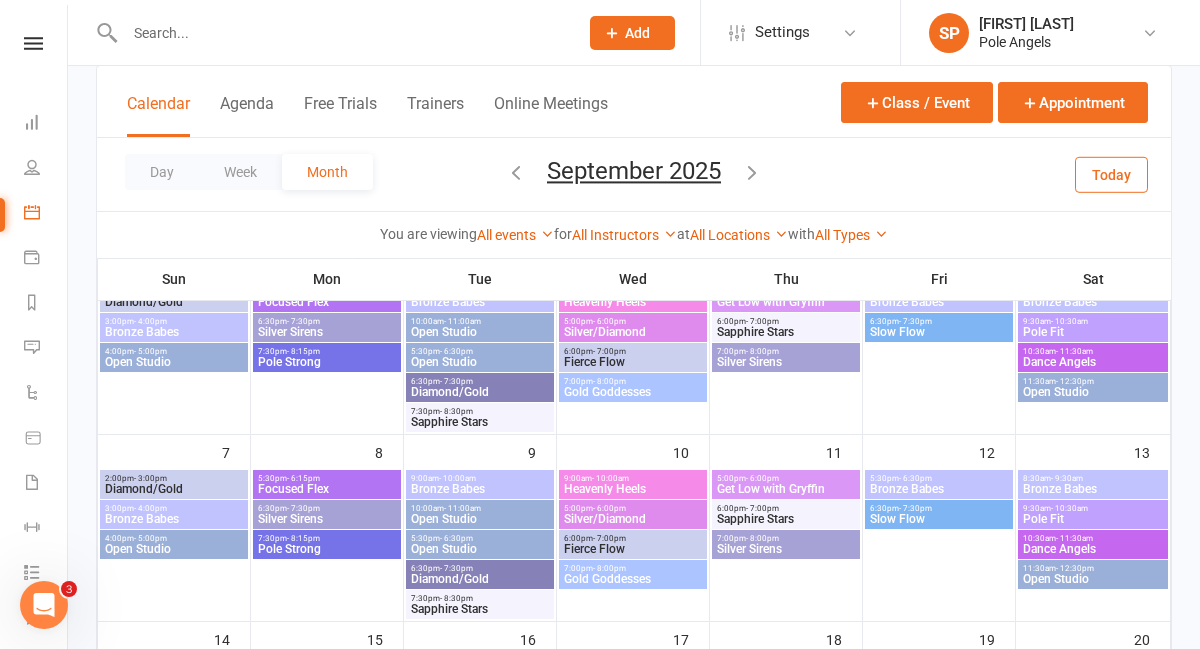click on "Fierce Flow" at bounding box center (633, 362) 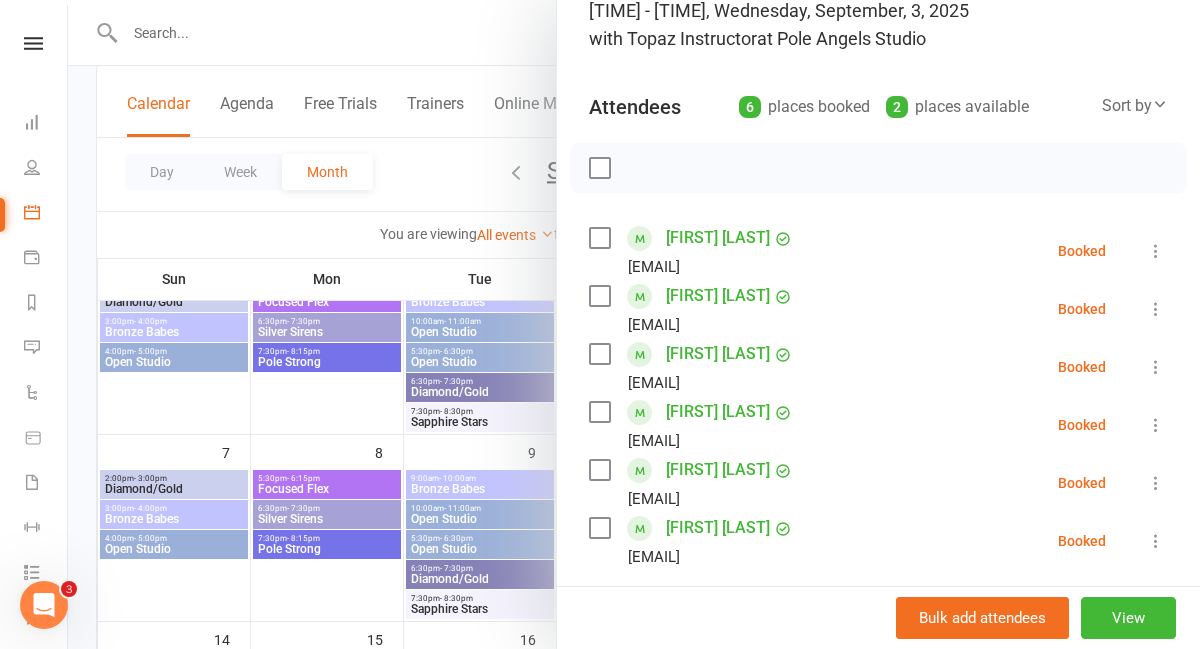 scroll, scrollTop: 152, scrollLeft: 0, axis: vertical 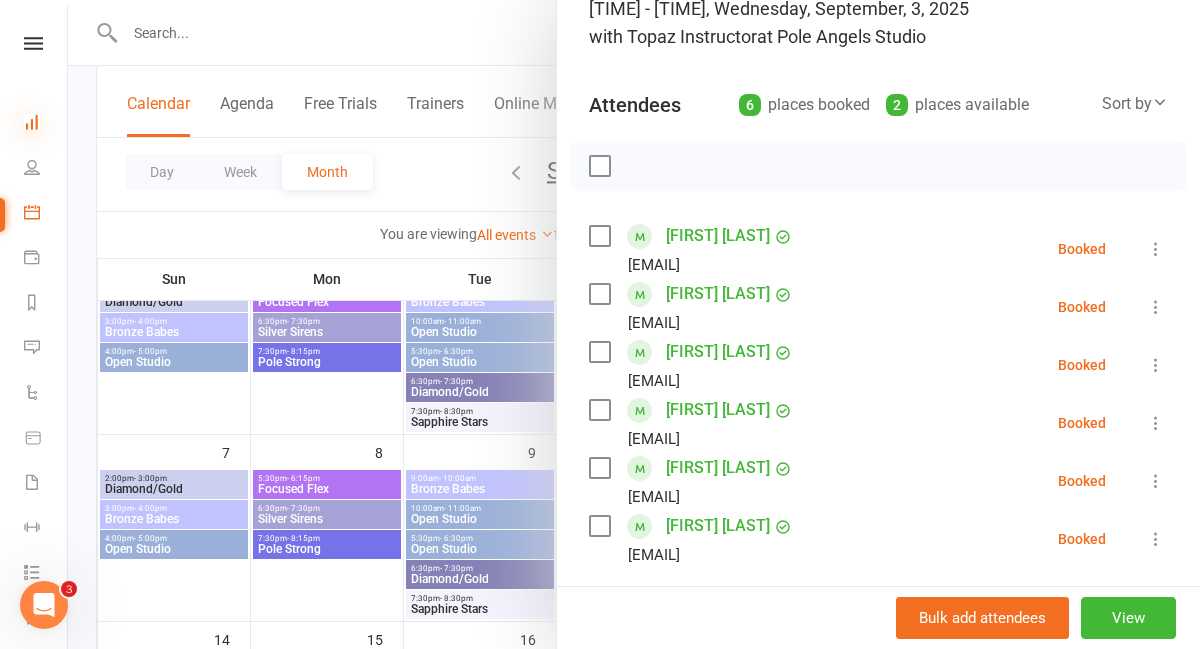 click at bounding box center [32, 122] 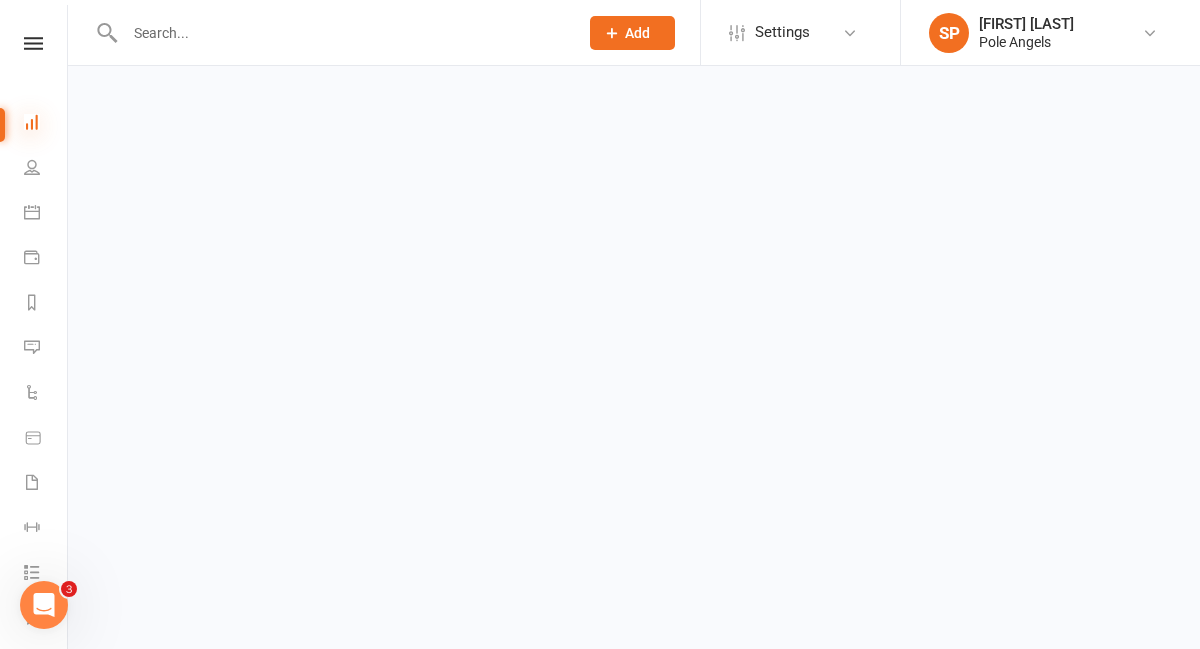 scroll, scrollTop: 0, scrollLeft: 0, axis: both 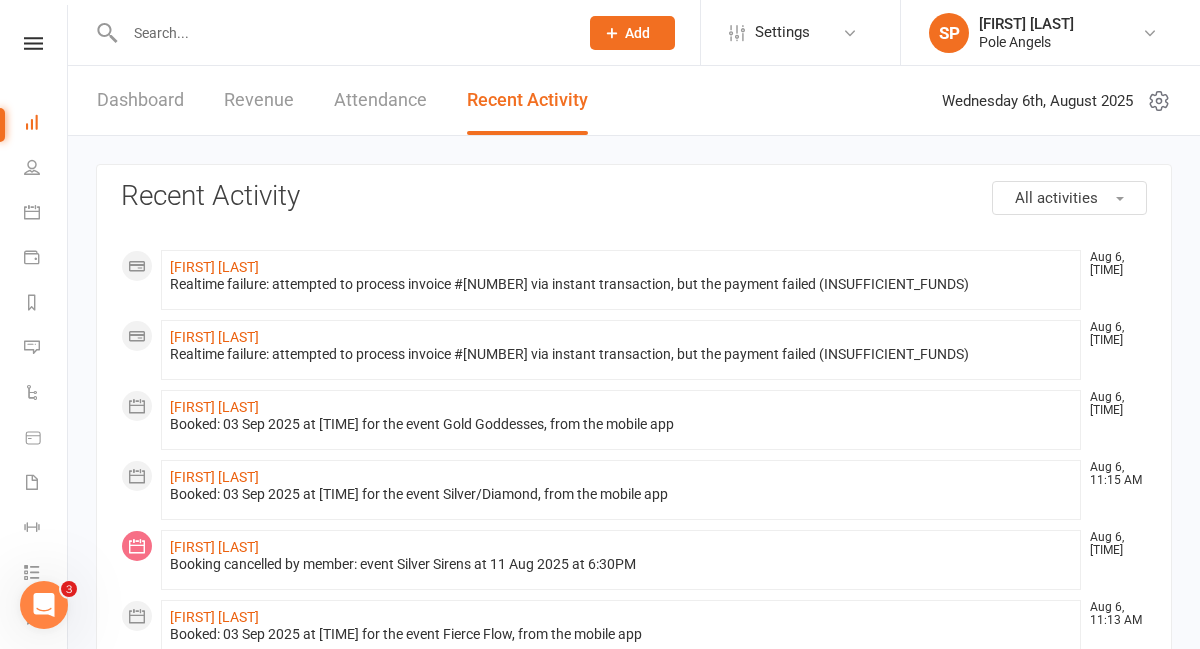 click on "Dashboard" at bounding box center [140, 100] 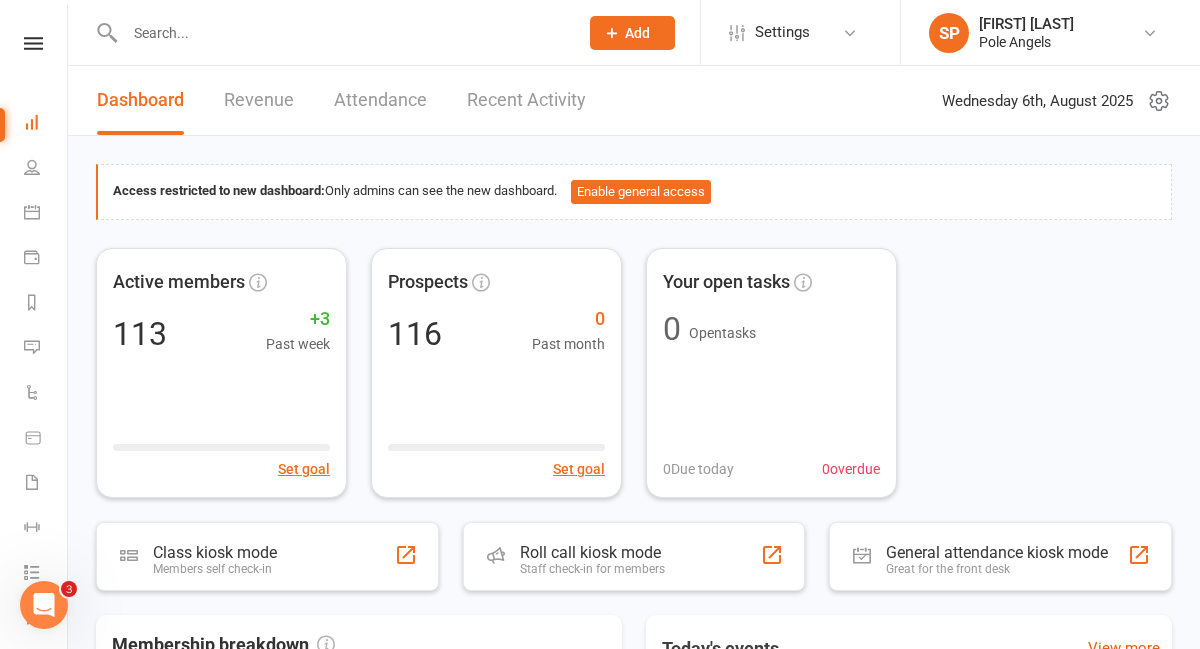click on "Recent Activity" at bounding box center (526, 100) 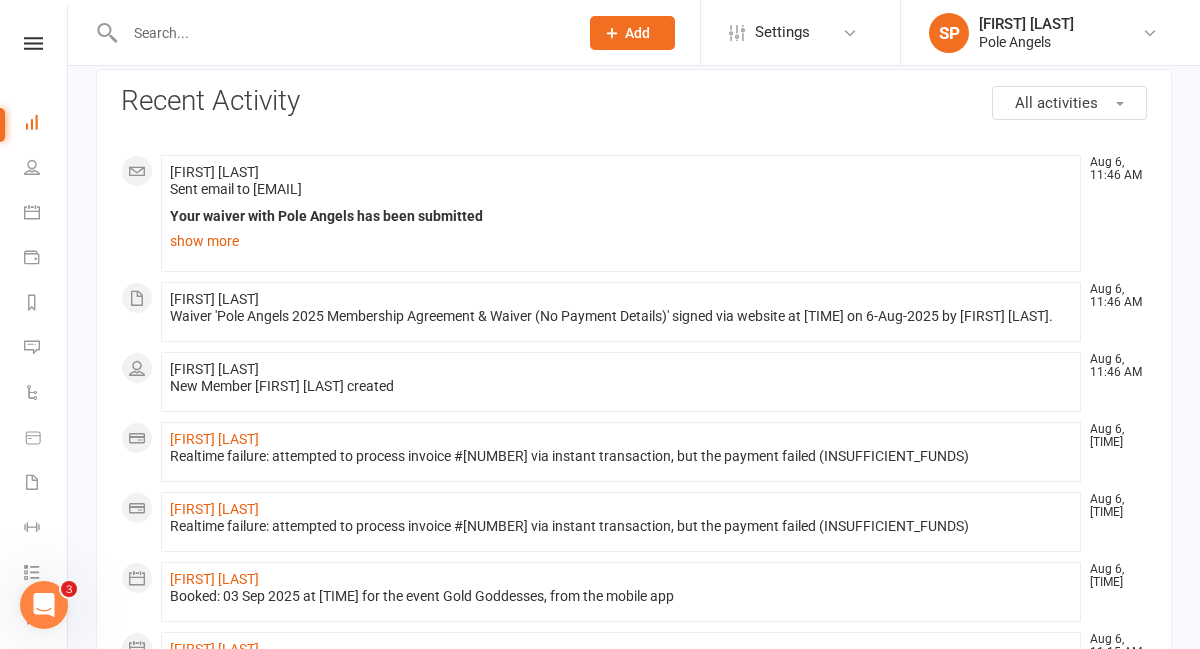 scroll, scrollTop: 0, scrollLeft: 0, axis: both 